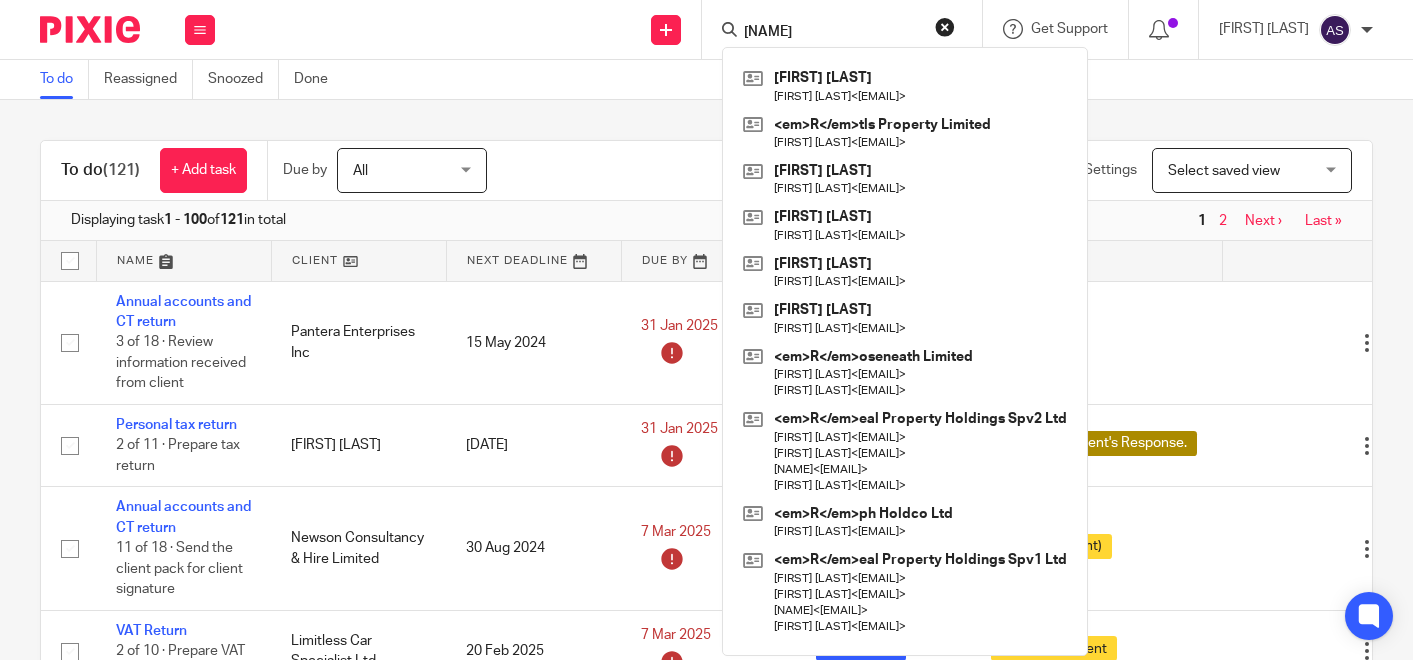 scroll, scrollTop: 0, scrollLeft: 0, axis: both 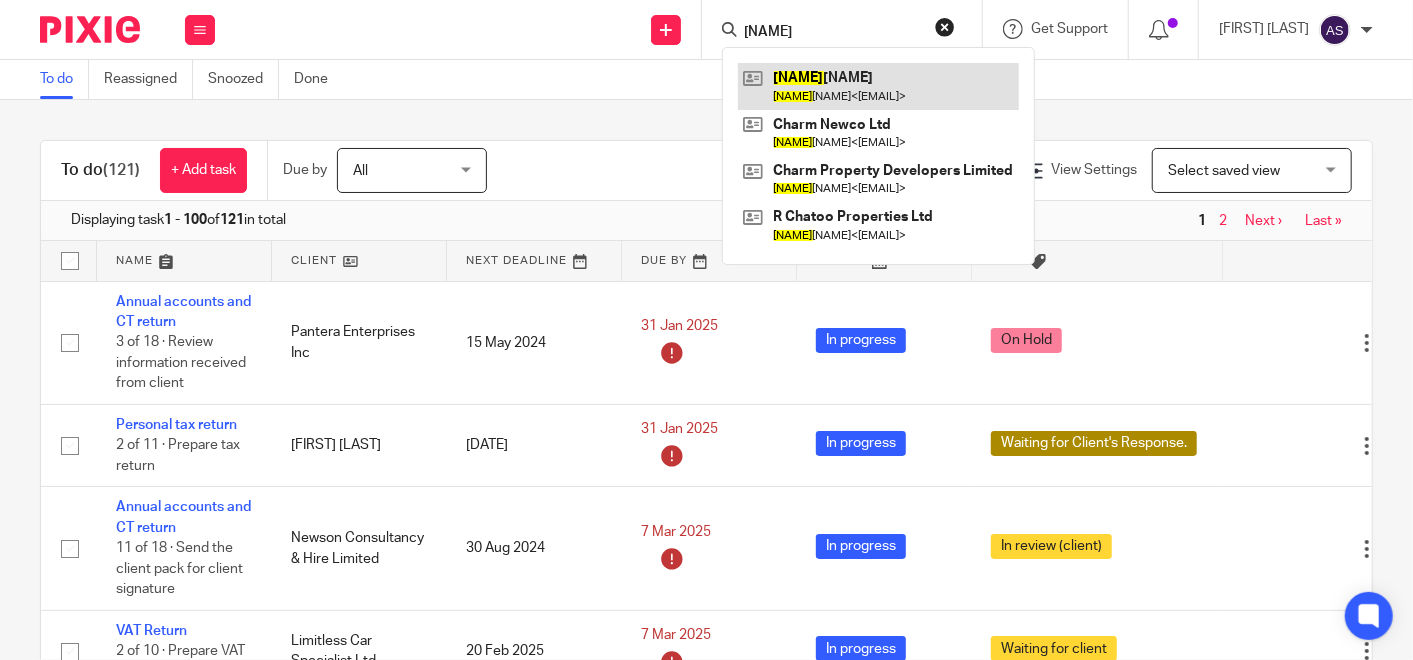 type on "[NAME]" 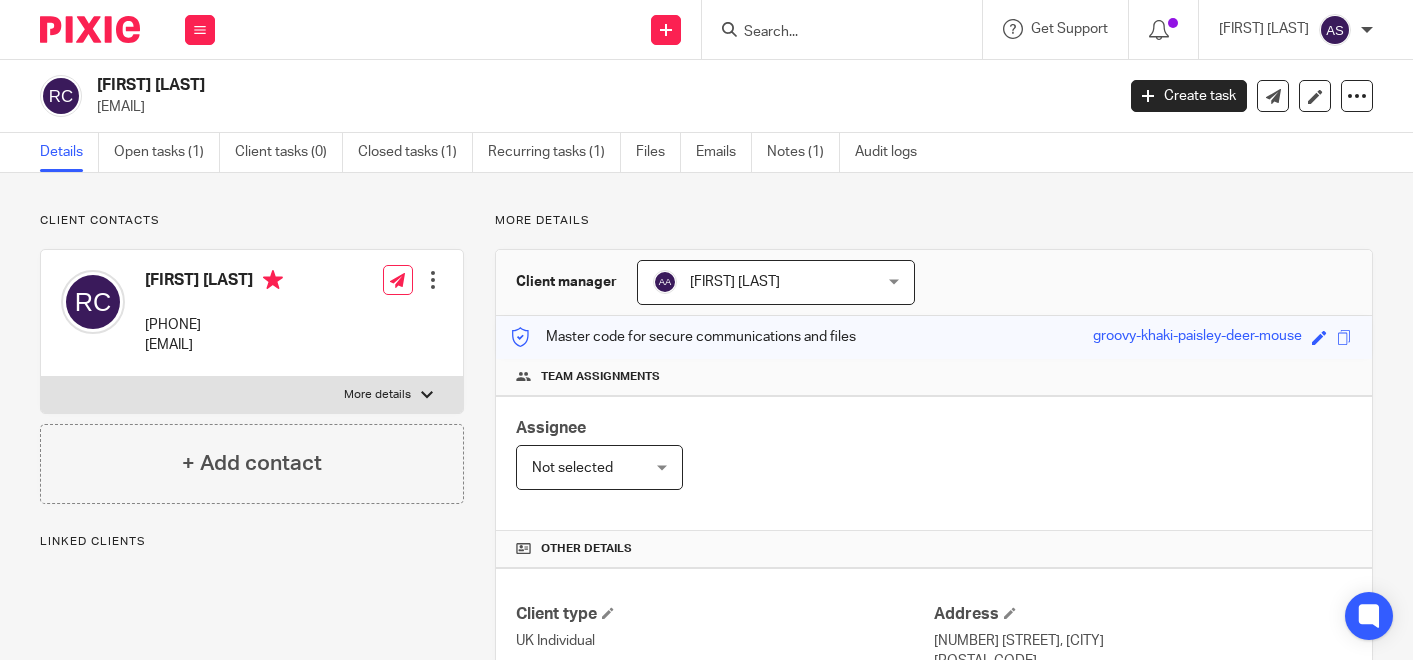 scroll, scrollTop: 0, scrollLeft: 0, axis: both 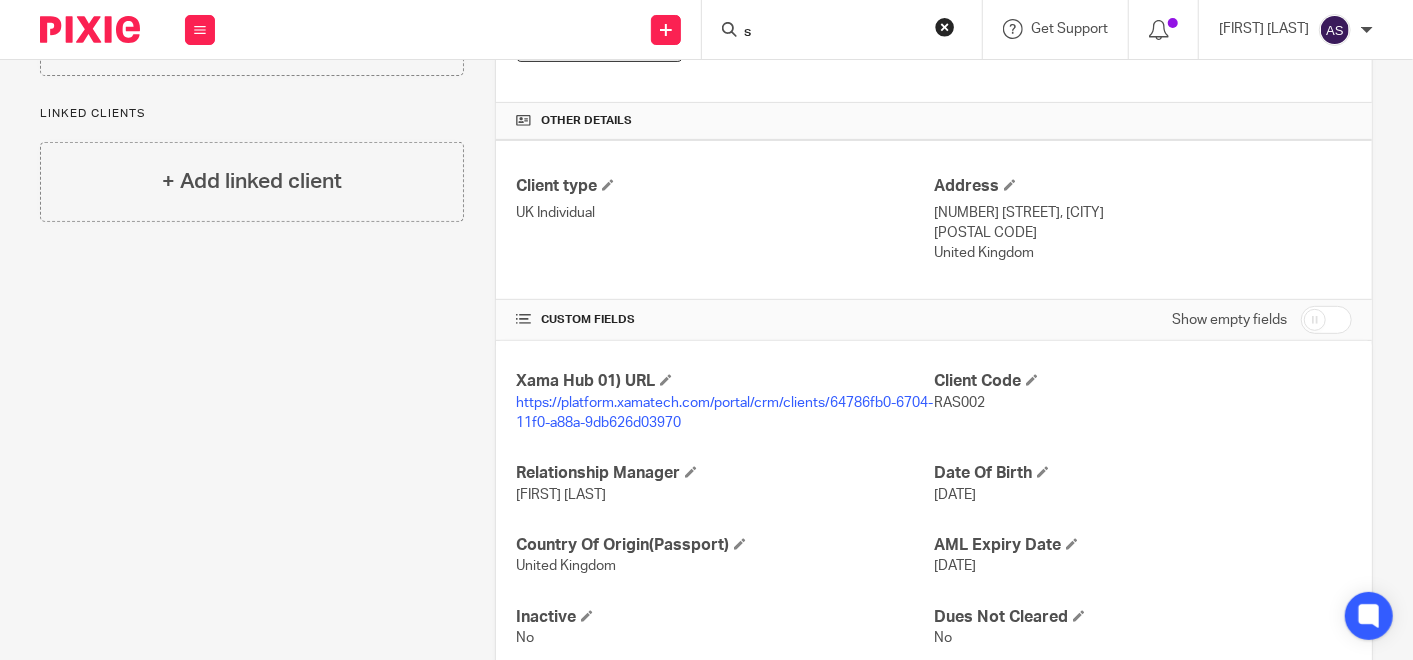click on "s" at bounding box center (832, 33) 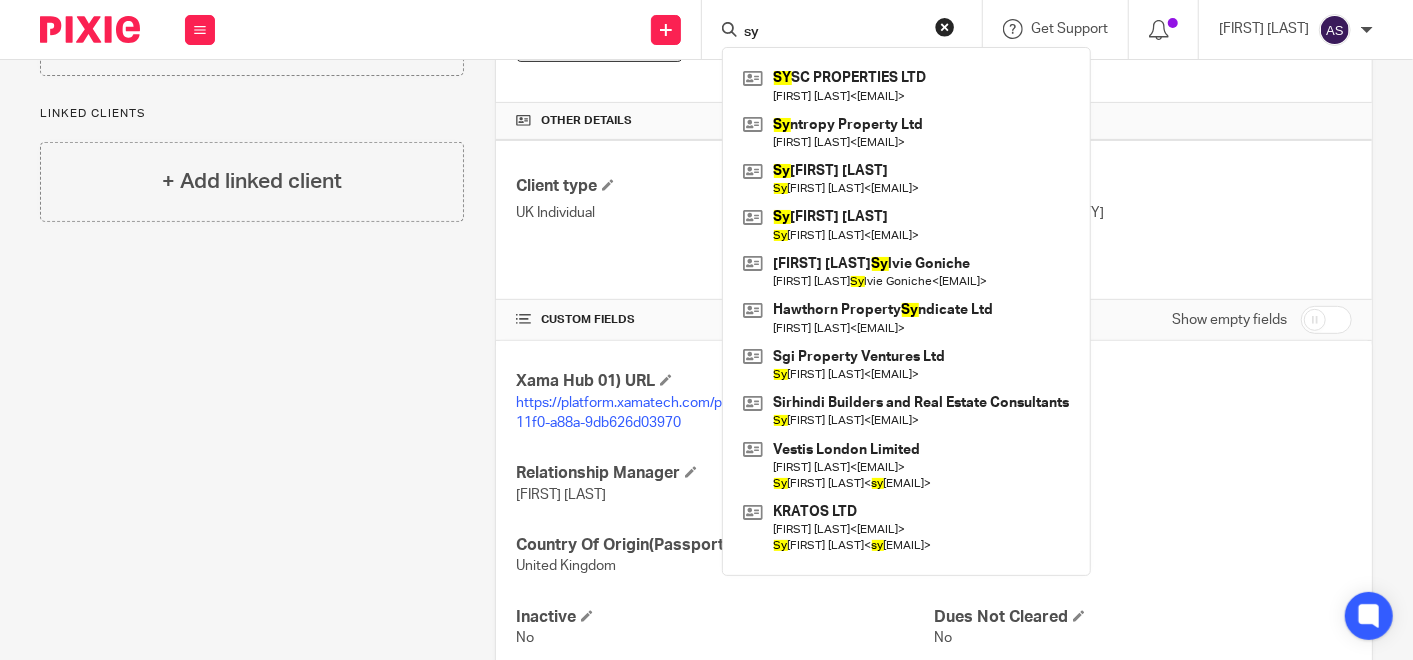 click on "sy" at bounding box center [832, 33] 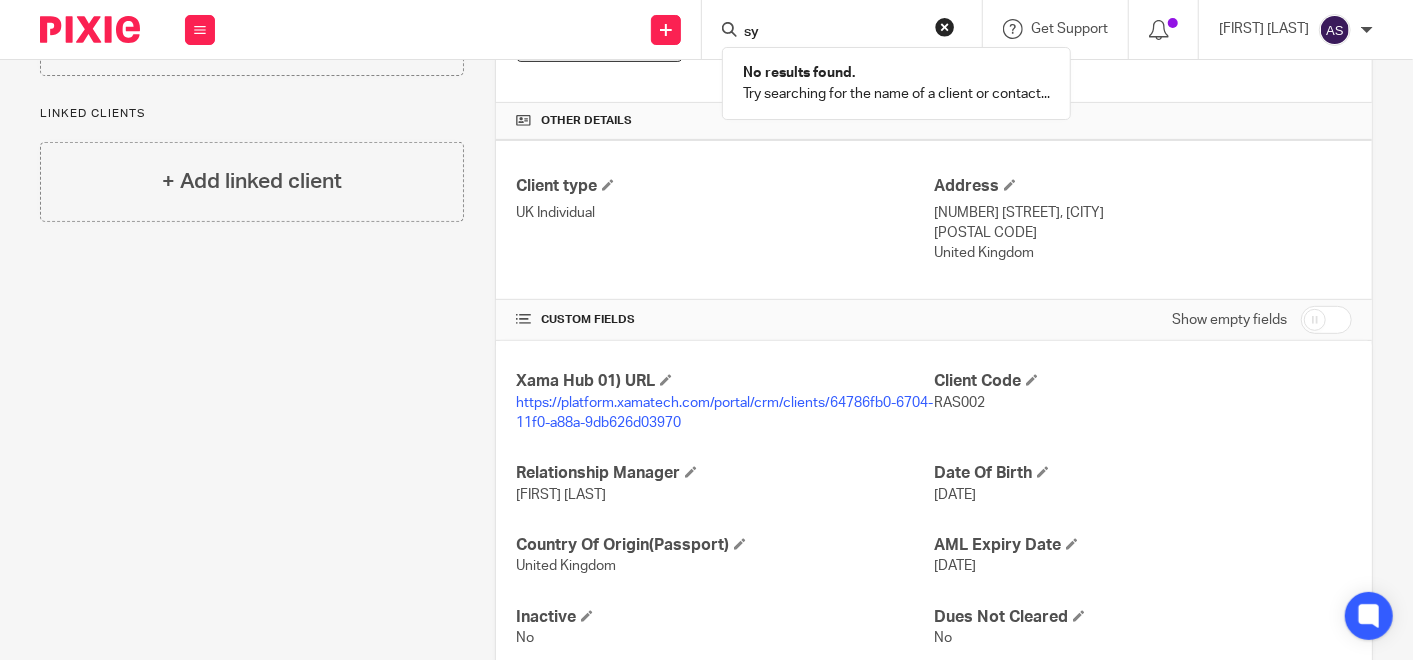 type on "s" 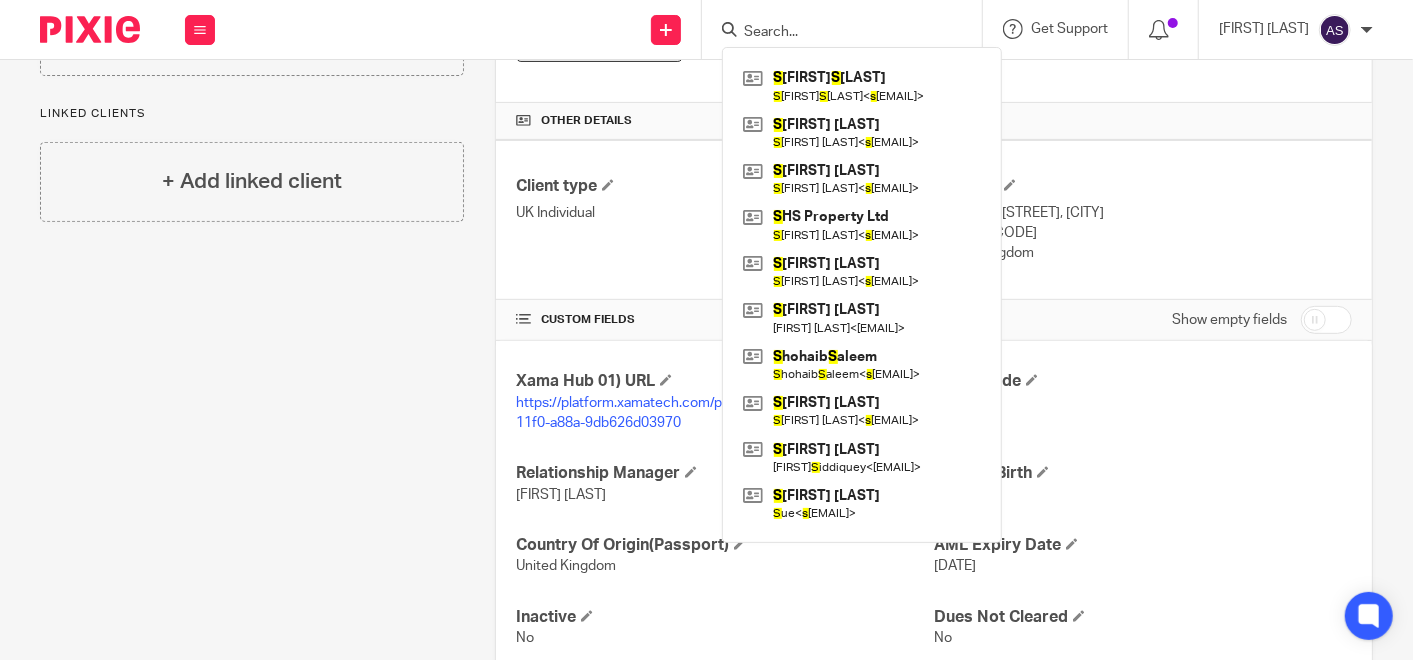 type on "v" 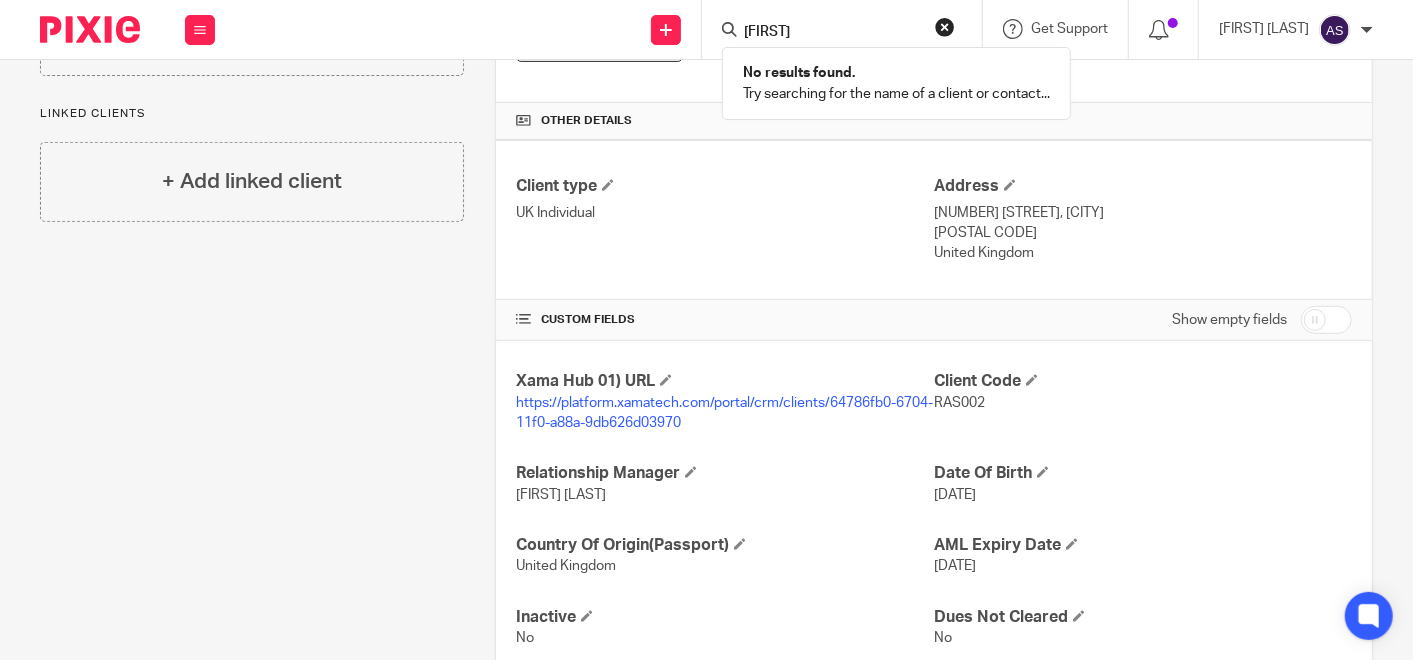 type on "svlyon" 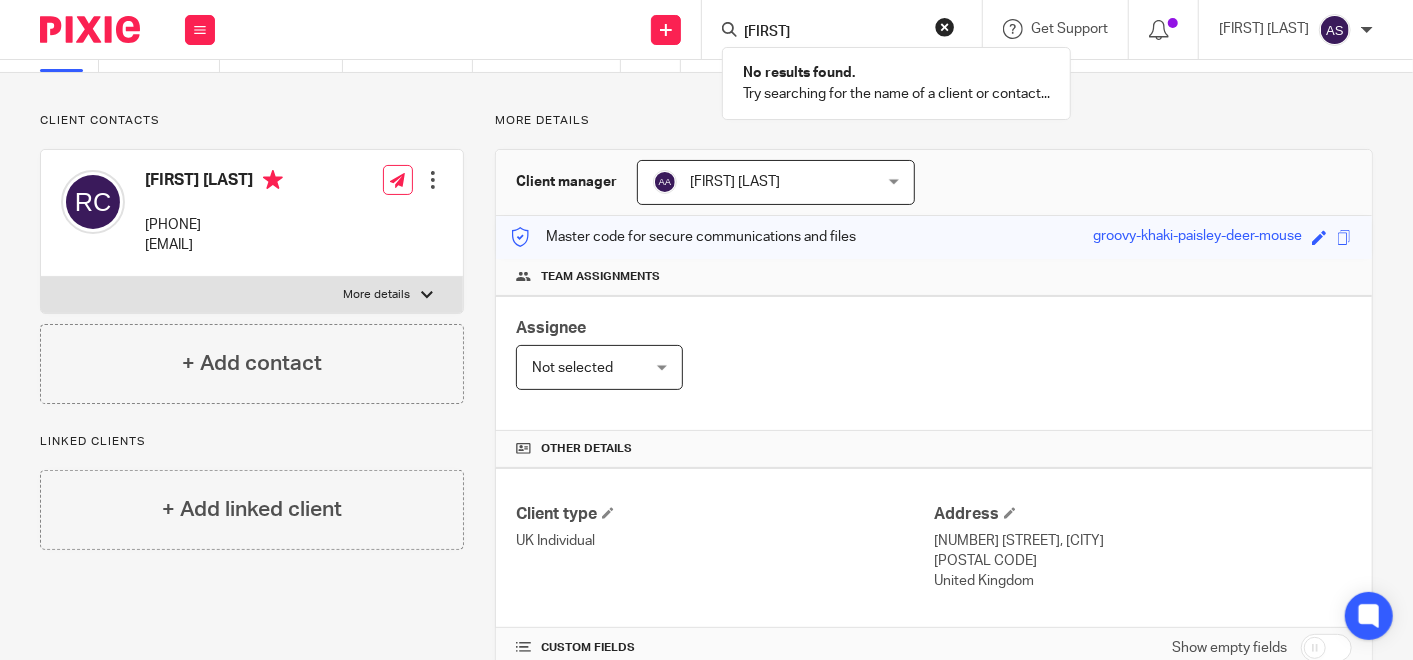 scroll, scrollTop: 0, scrollLeft: 0, axis: both 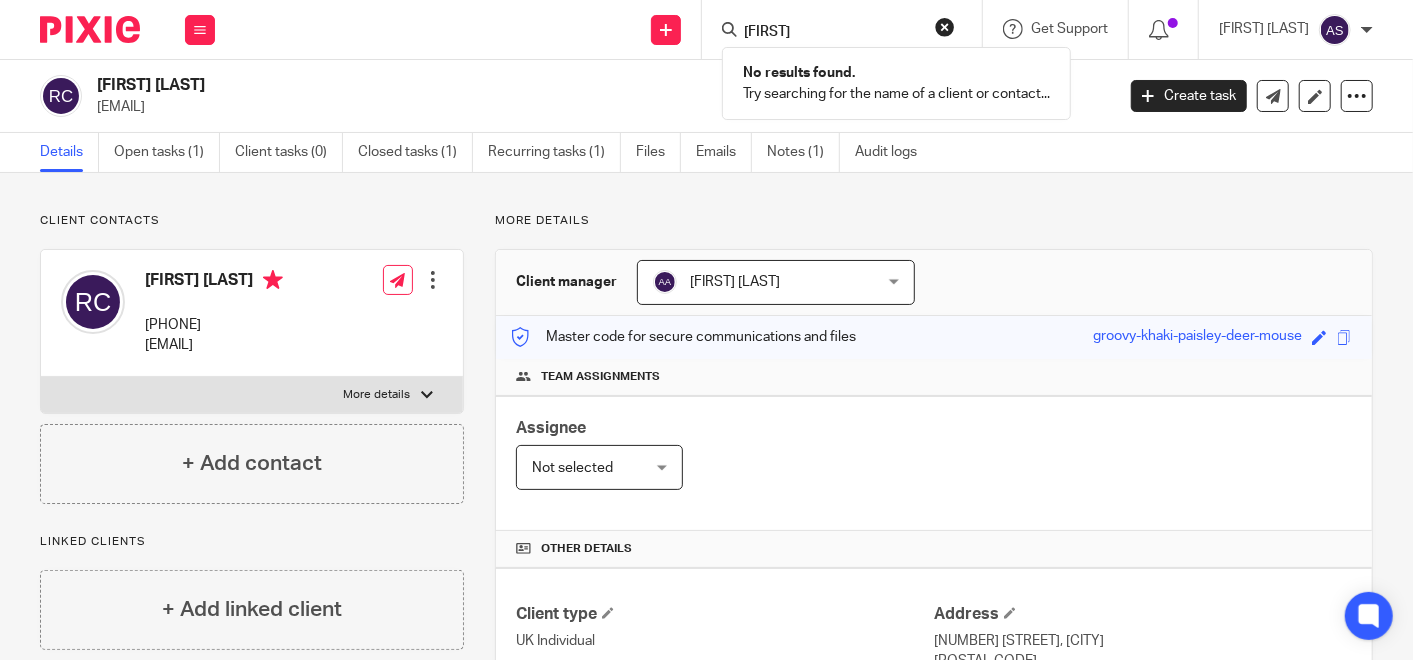 click on "Work
Email
Clients
Team
Reports
Settings" at bounding box center [200, 29] 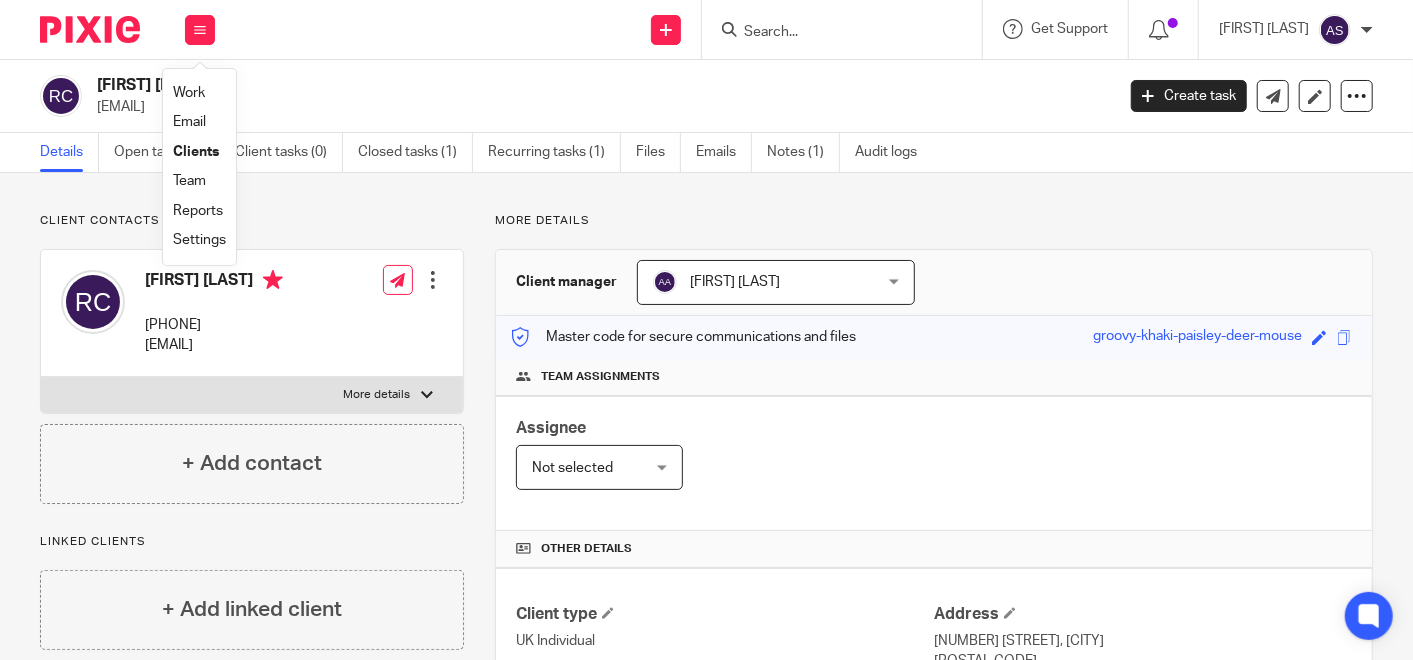 click on "Work" at bounding box center (189, 93) 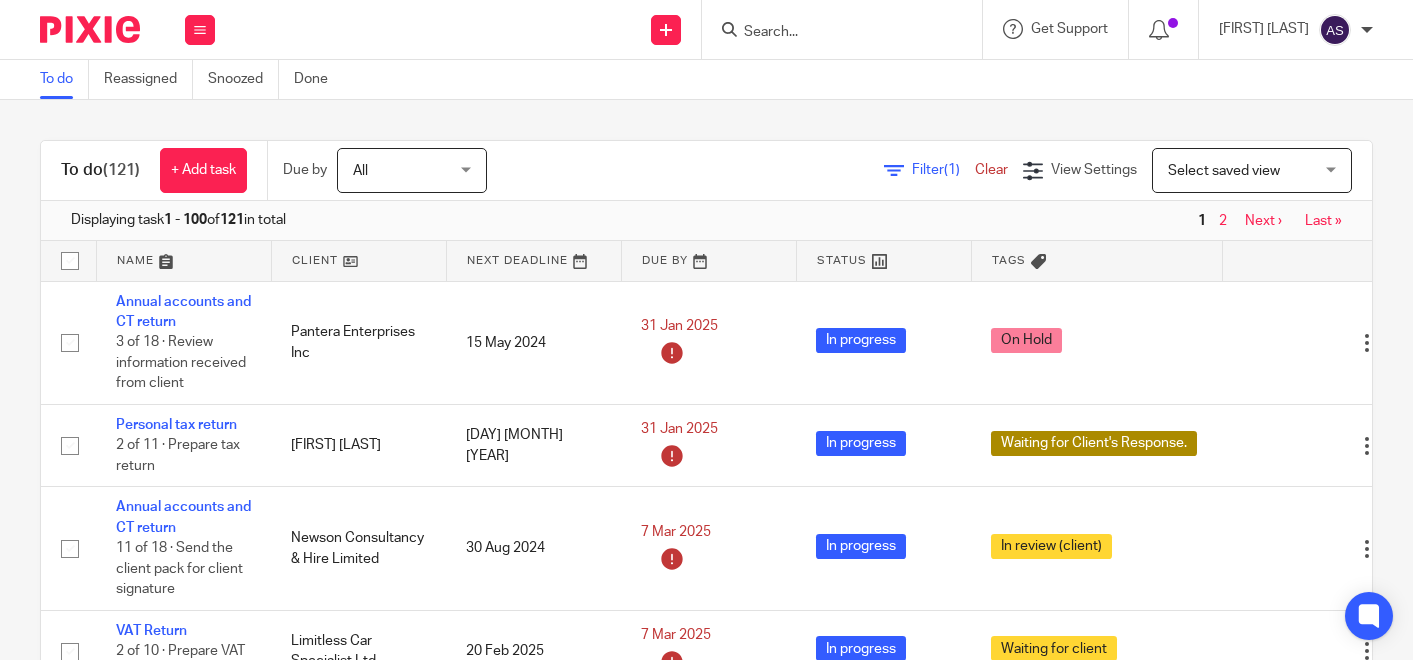 scroll, scrollTop: 0, scrollLeft: 0, axis: both 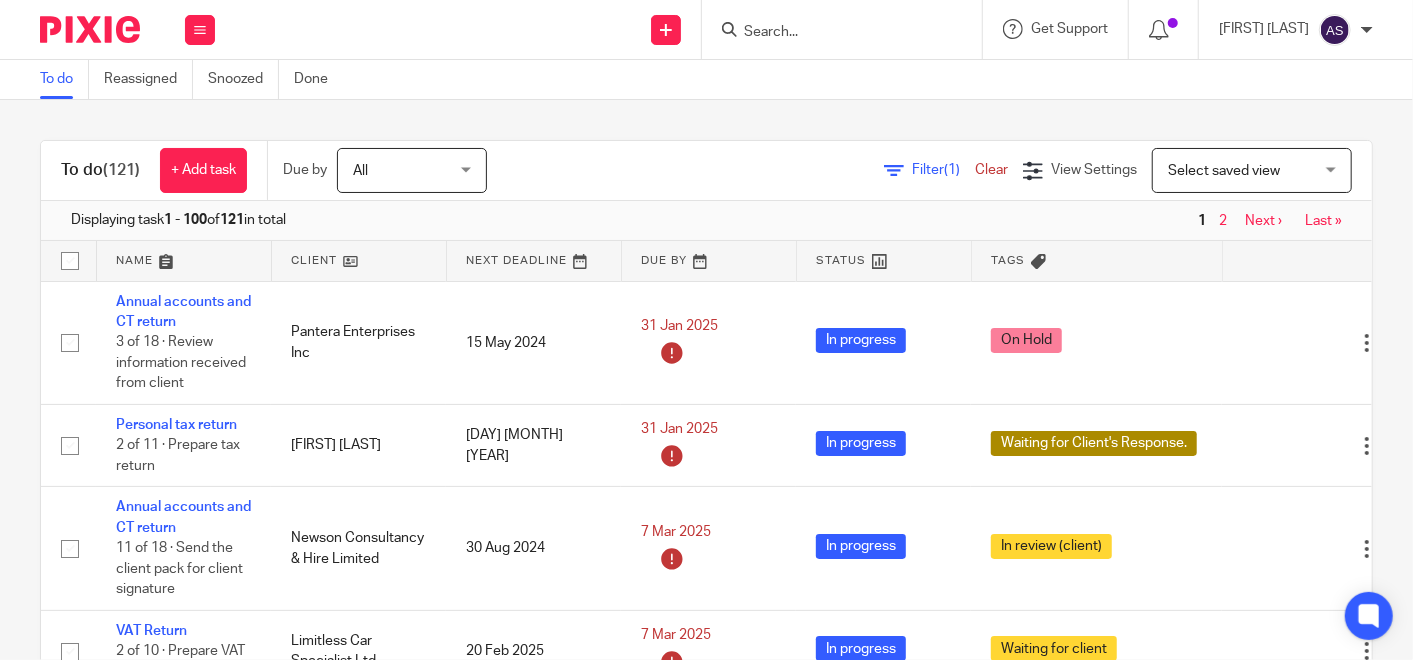 click on "Work
Email
Clients
Team
Reports
Settings" at bounding box center [200, 29] 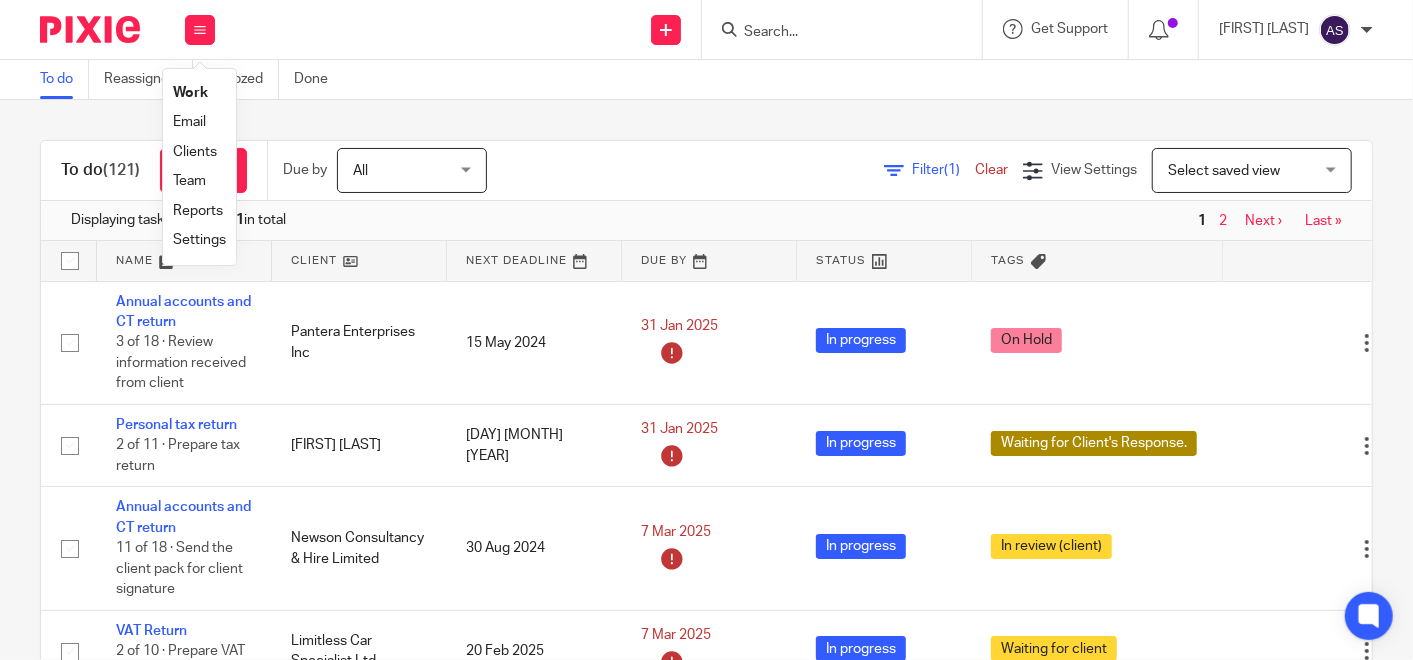 click on "Team" at bounding box center [189, 181] 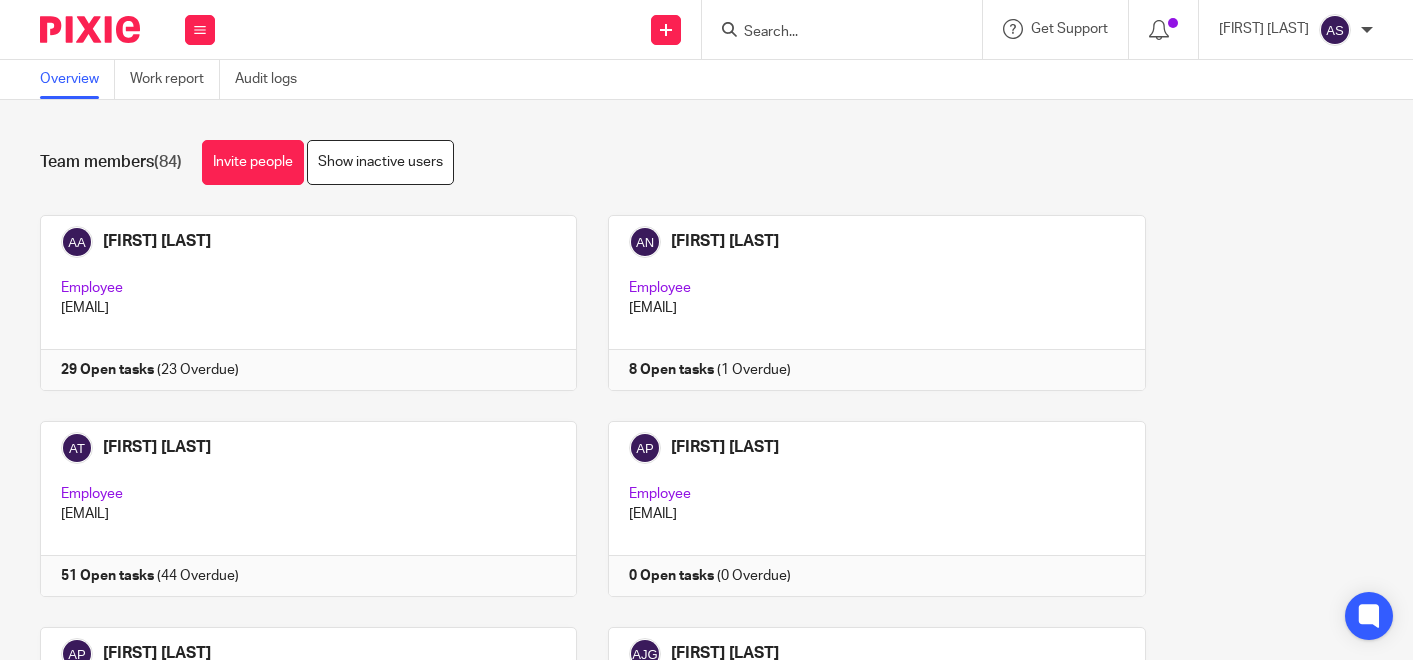 scroll, scrollTop: 0, scrollLeft: 0, axis: both 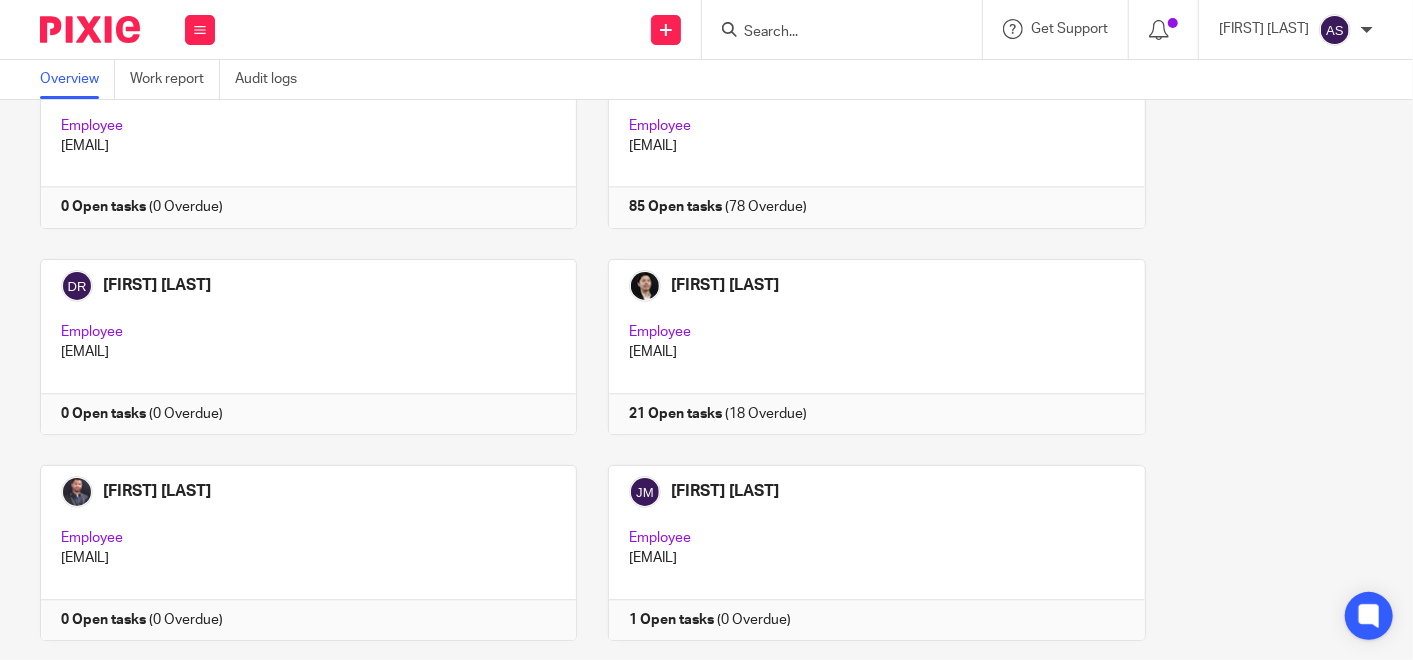 click at bounding box center (293, 347) 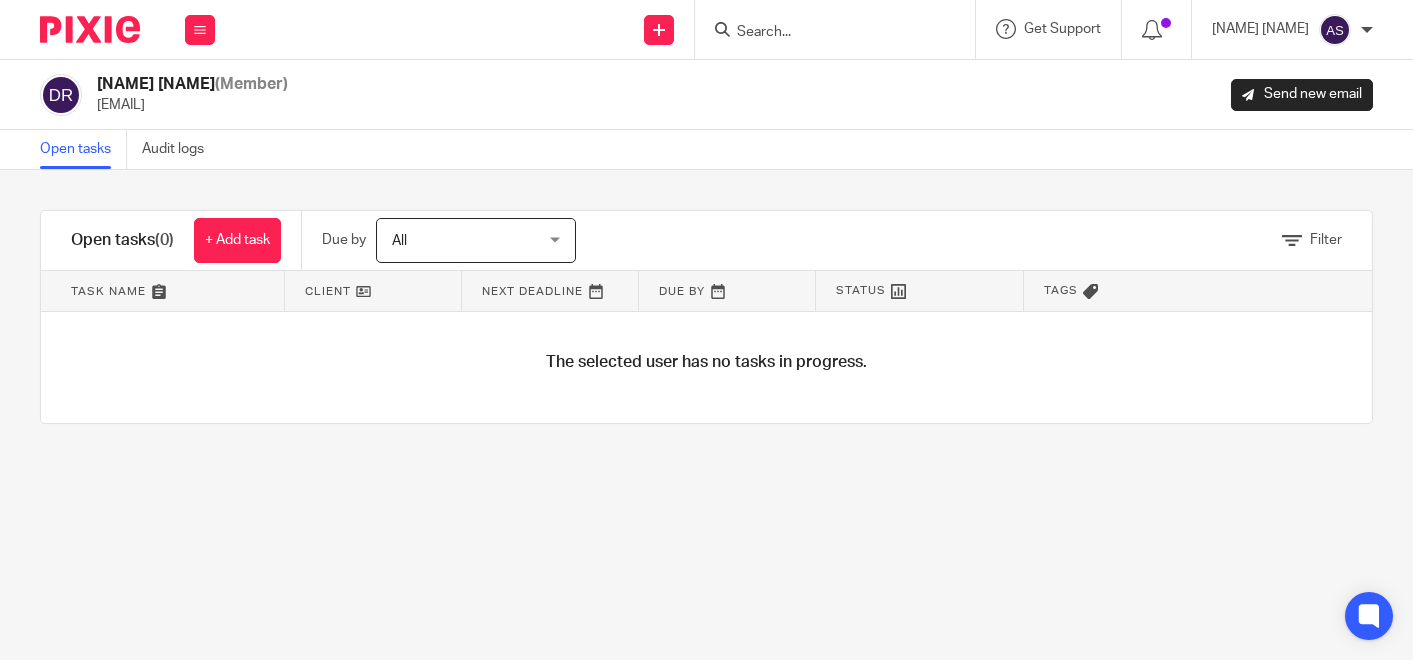 scroll, scrollTop: 0, scrollLeft: 0, axis: both 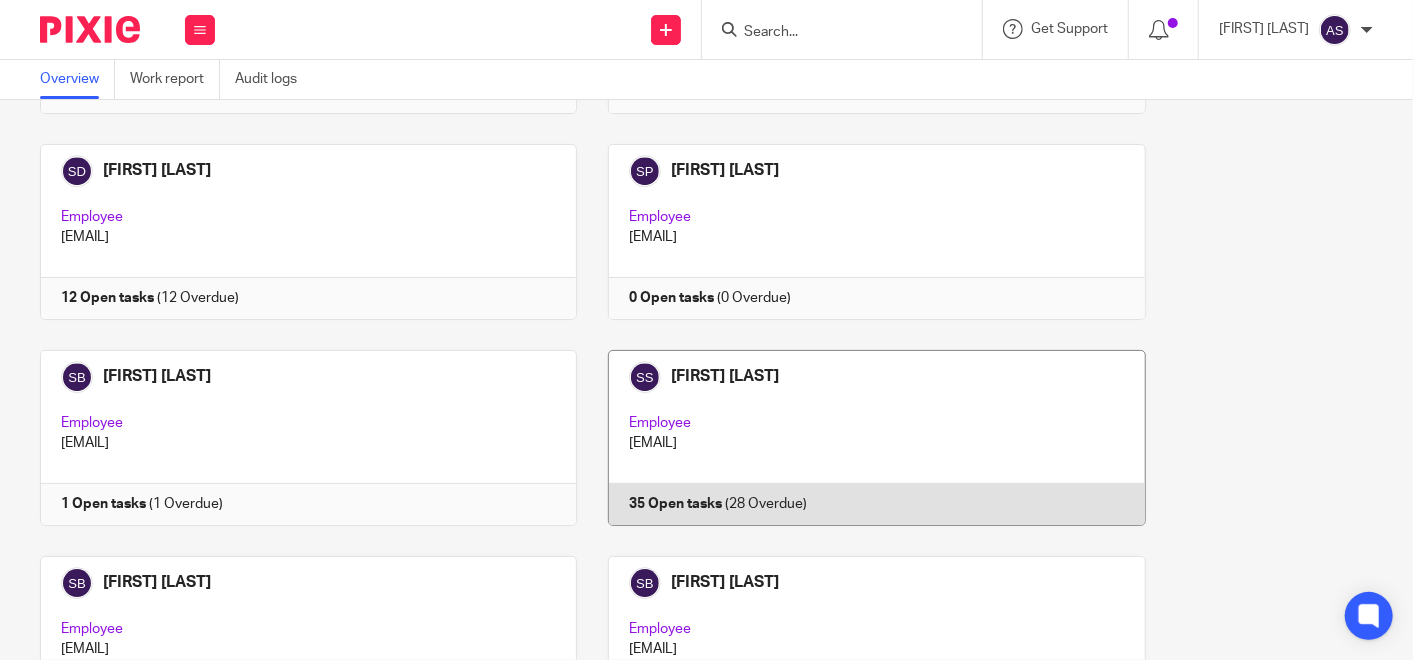click at bounding box center (861, 438) 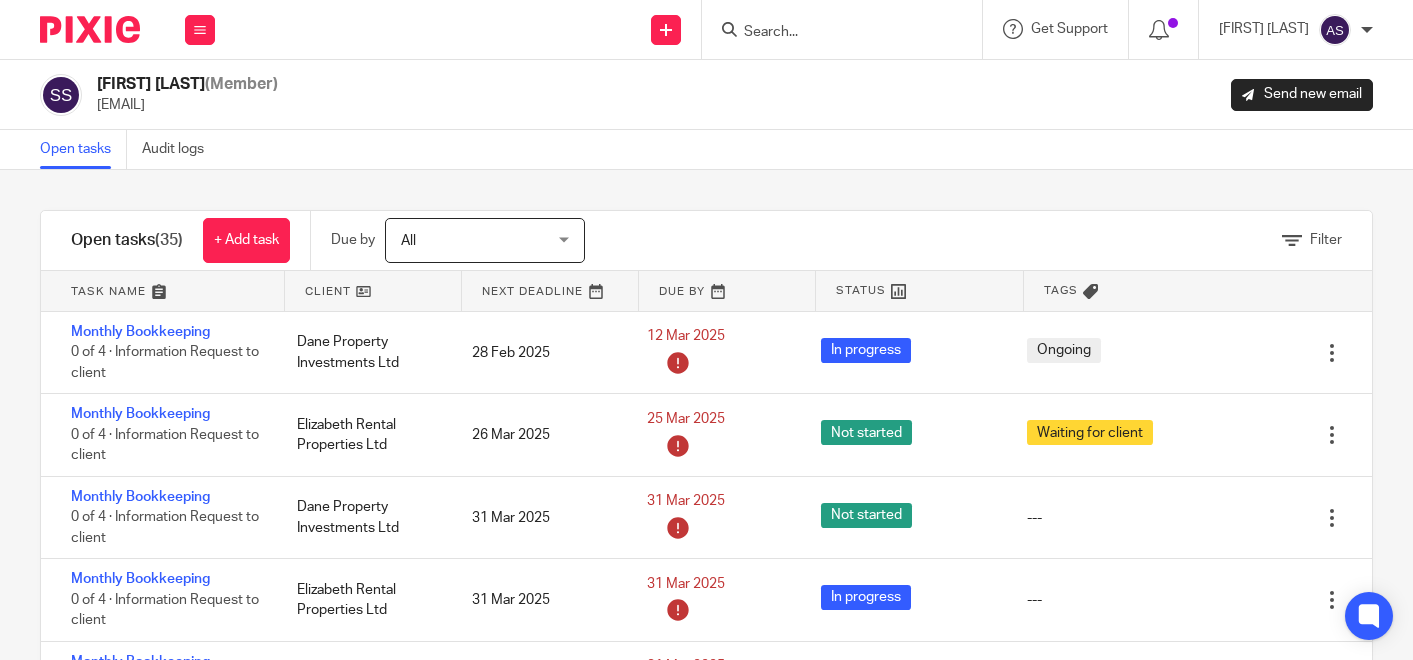 scroll, scrollTop: 0, scrollLeft: 0, axis: both 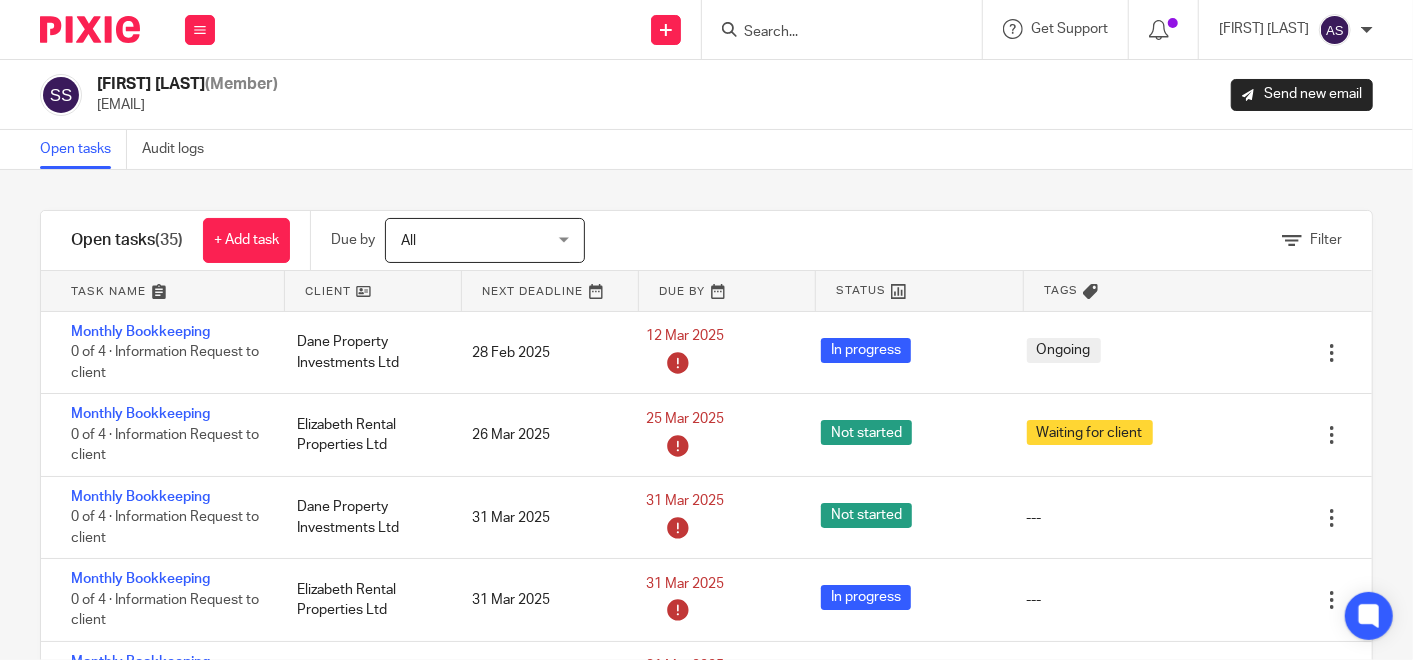 click at bounding box center [832, 33] 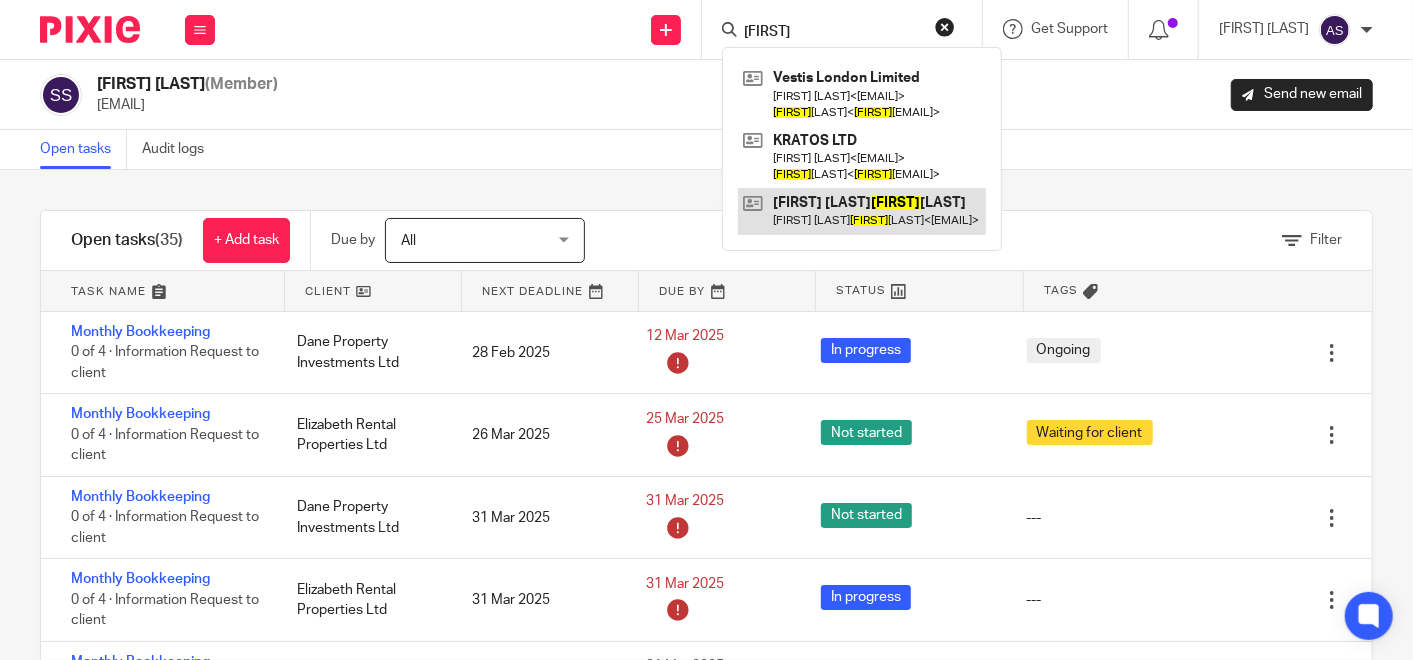 type on "[FIRST]" 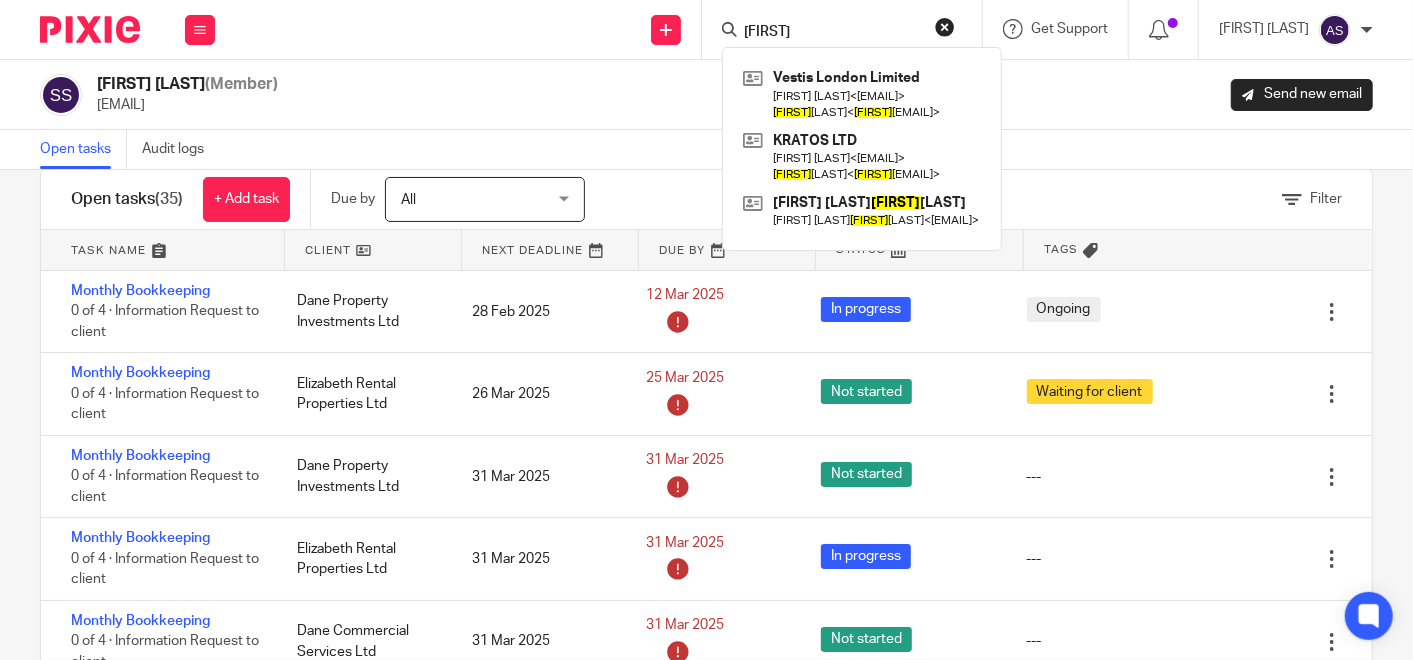 scroll, scrollTop: 0, scrollLeft: 0, axis: both 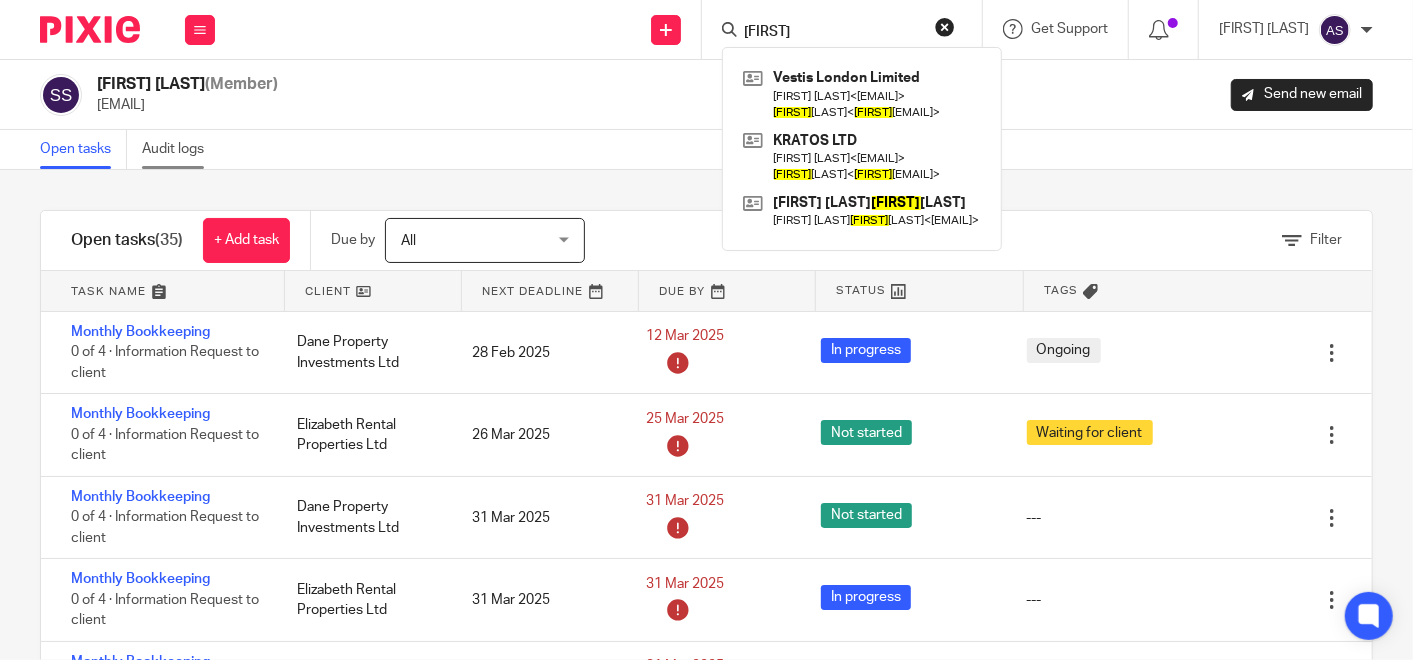 click on "Audit logs" at bounding box center (180, 149) 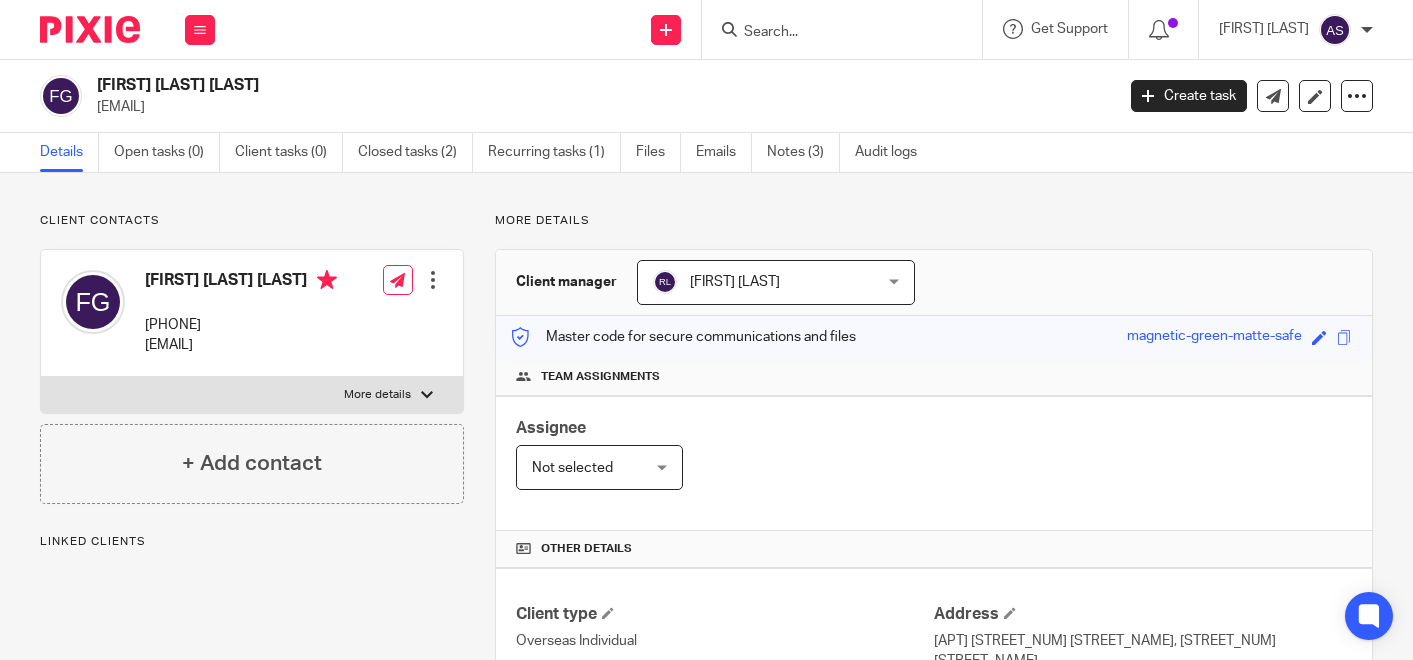 scroll, scrollTop: 0, scrollLeft: 0, axis: both 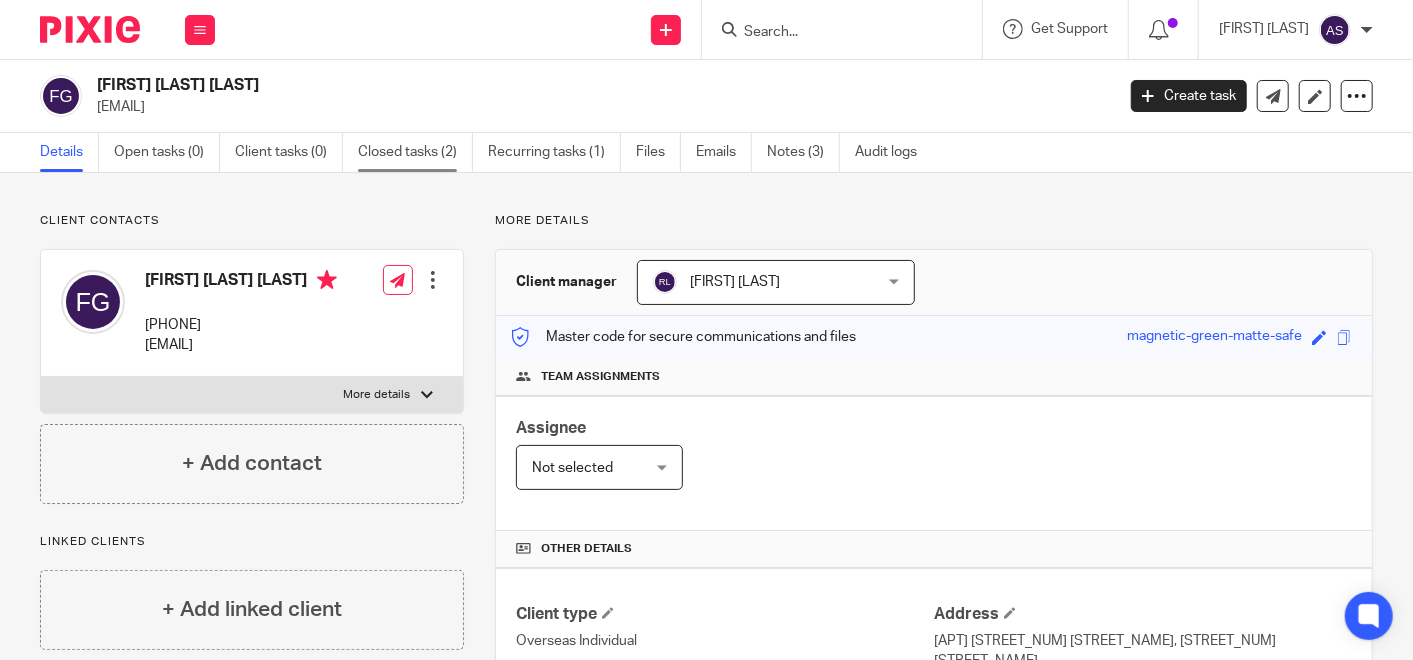 click on "Closed tasks (2)" at bounding box center (415, 152) 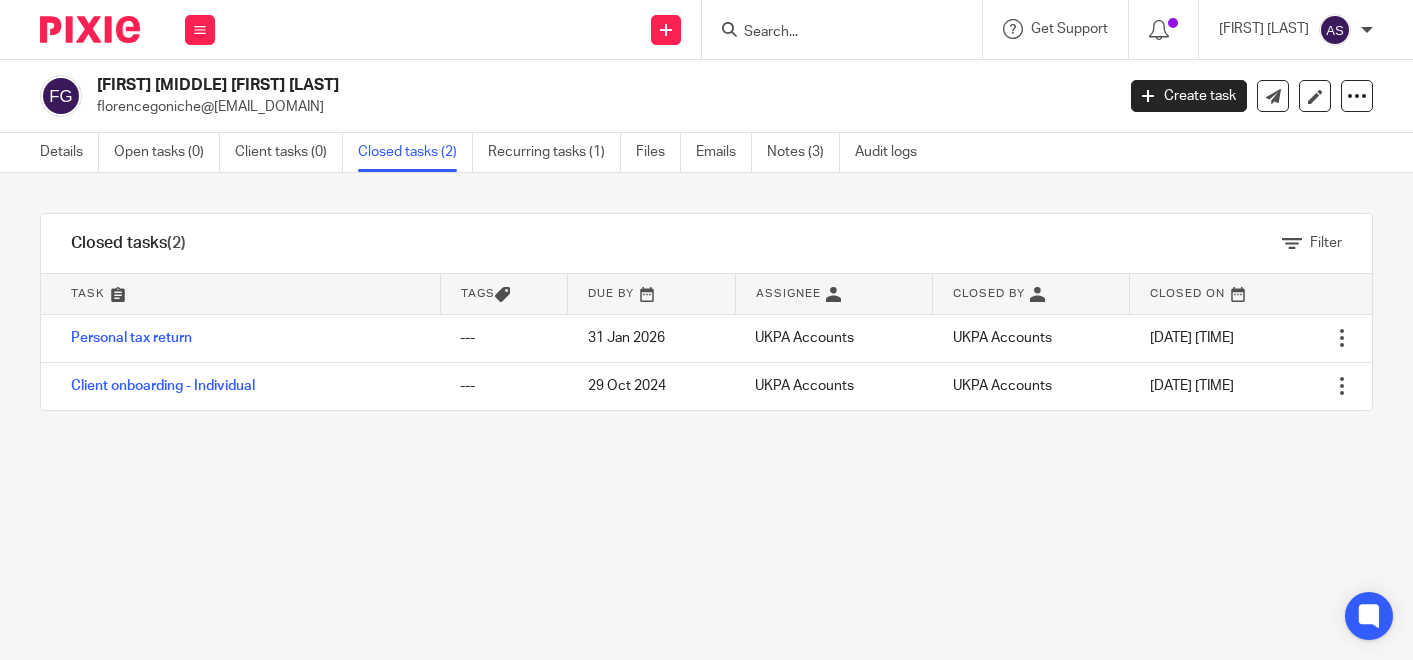 scroll, scrollTop: 0, scrollLeft: 0, axis: both 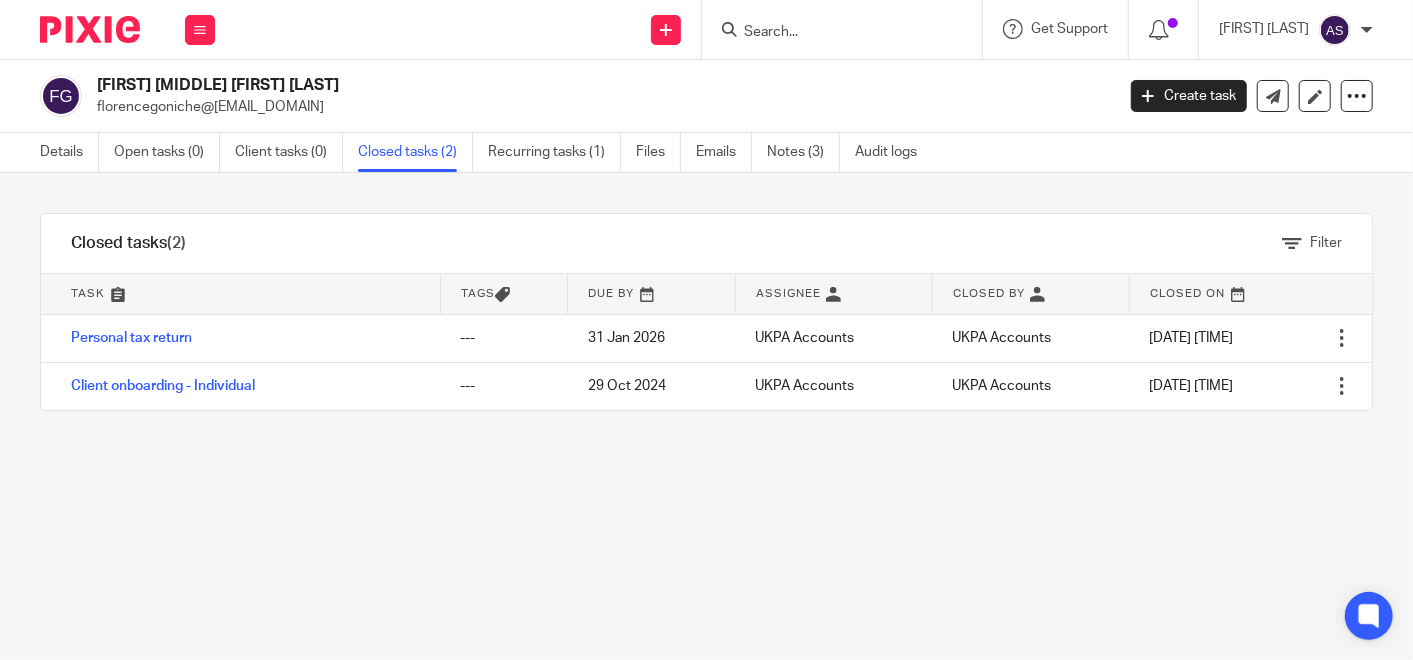 click at bounding box center [832, 33] 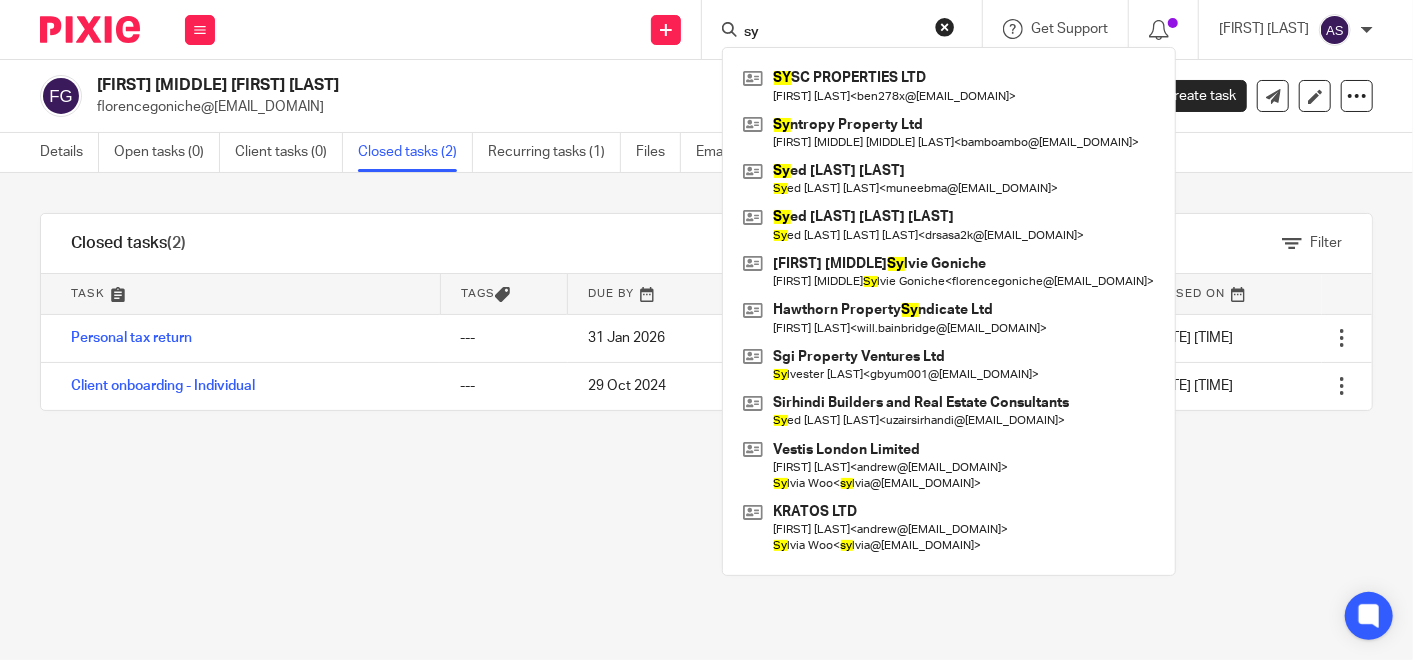 type on "s" 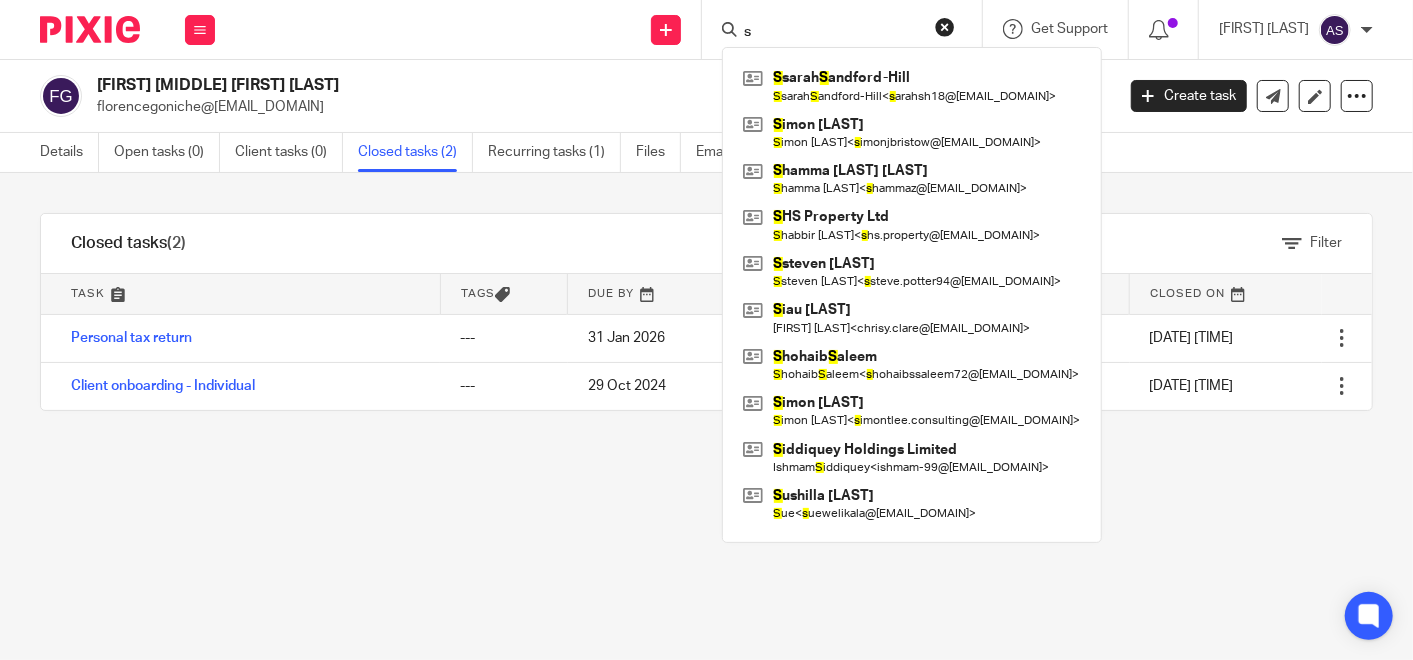 type 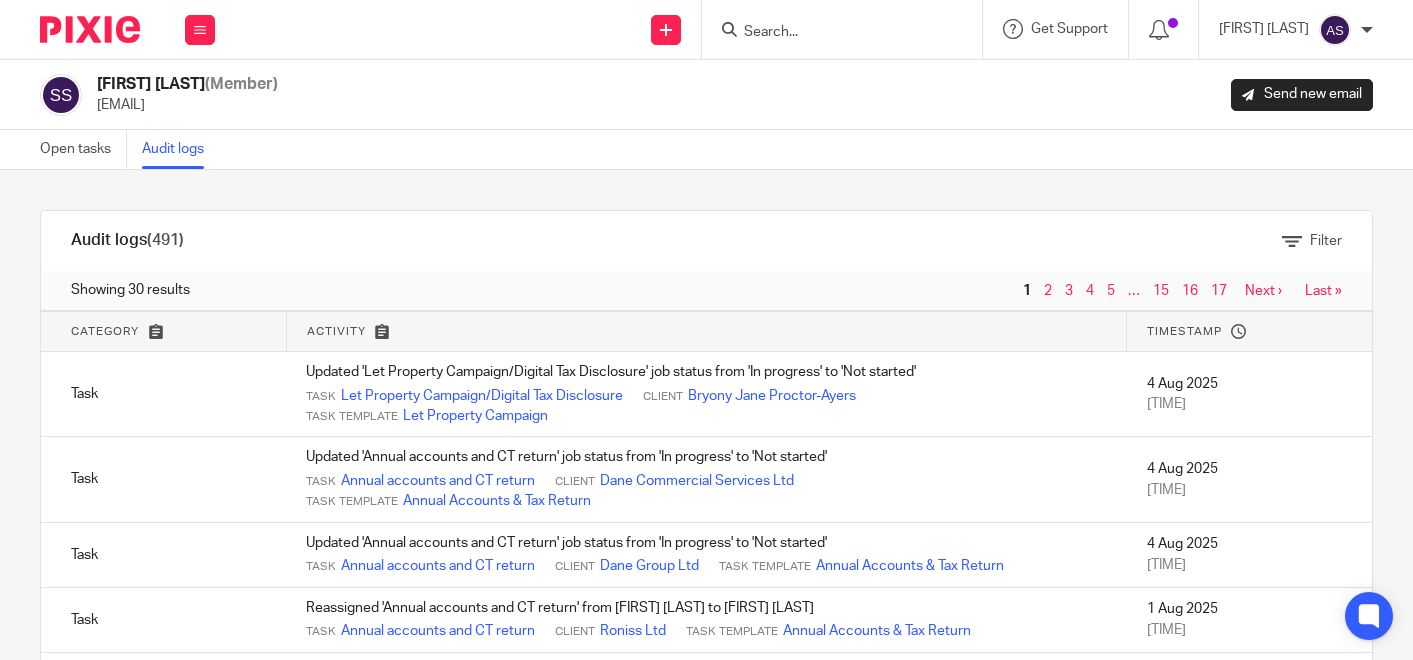 scroll, scrollTop: 0, scrollLeft: 0, axis: both 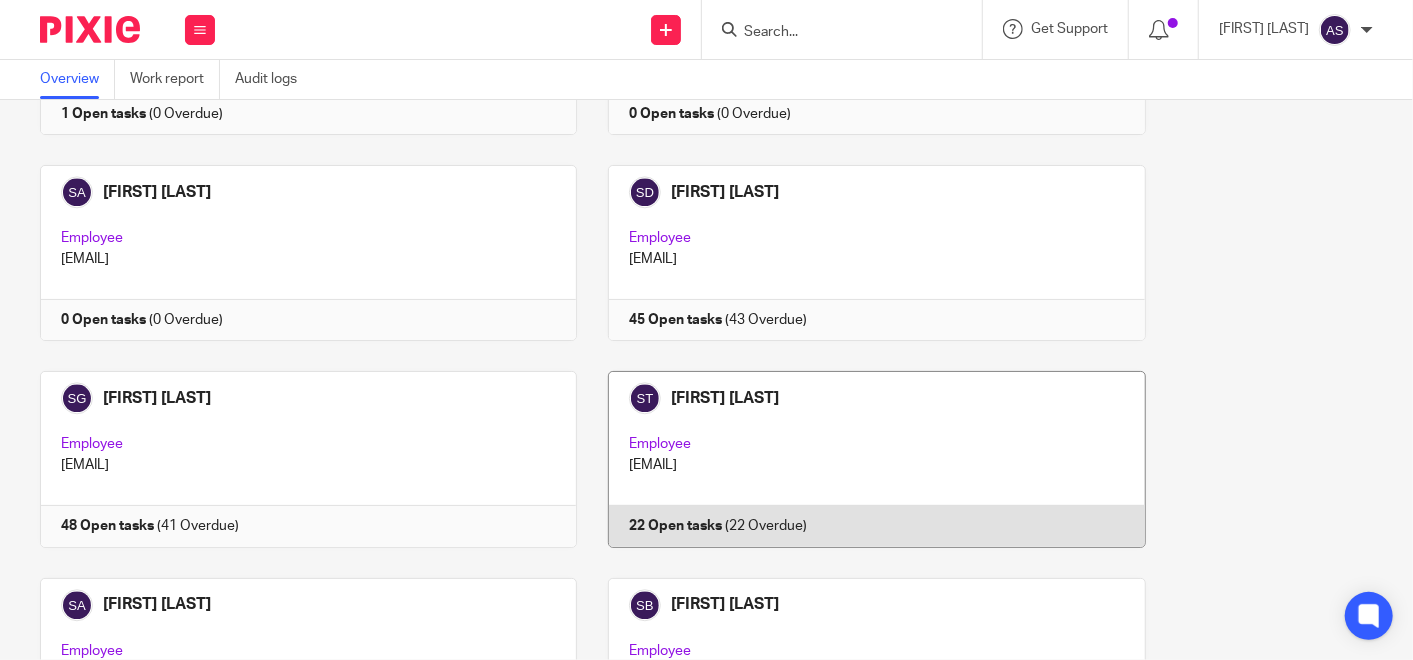 click at bounding box center [861, 459] 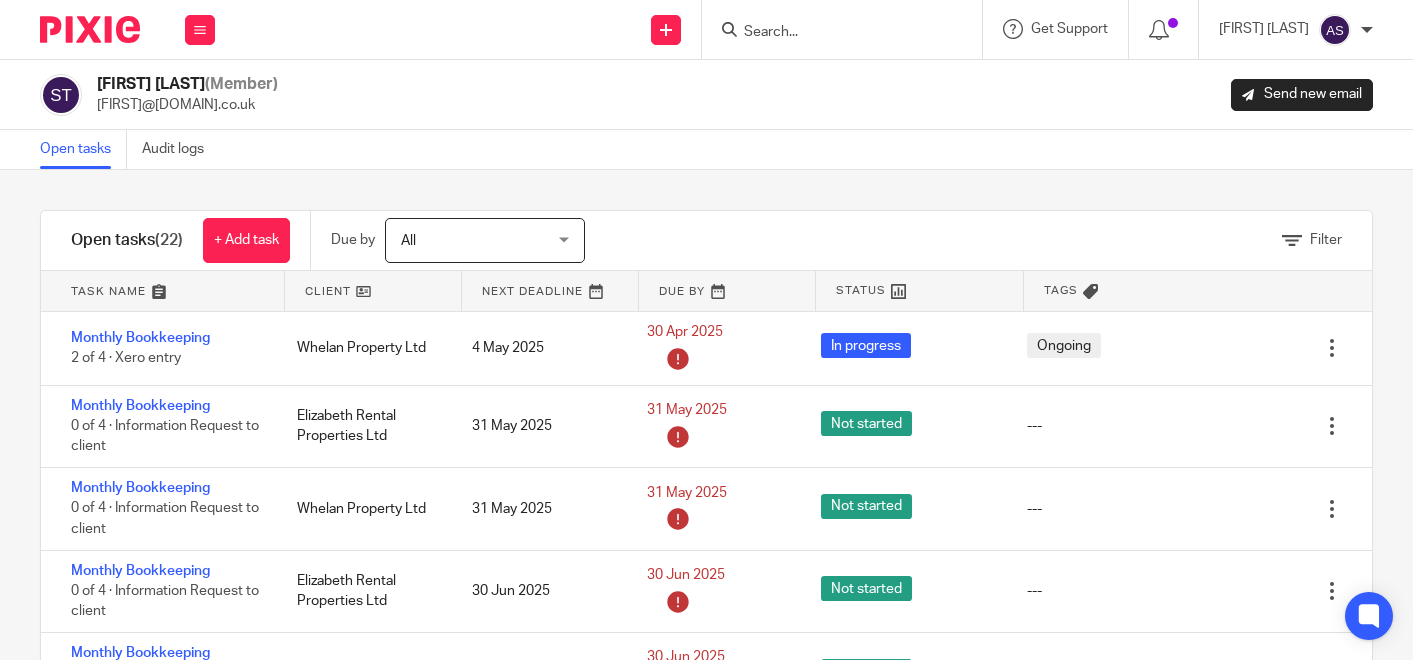 scroll, scrollTop: 0, scrollLeft: 0, axis: both 